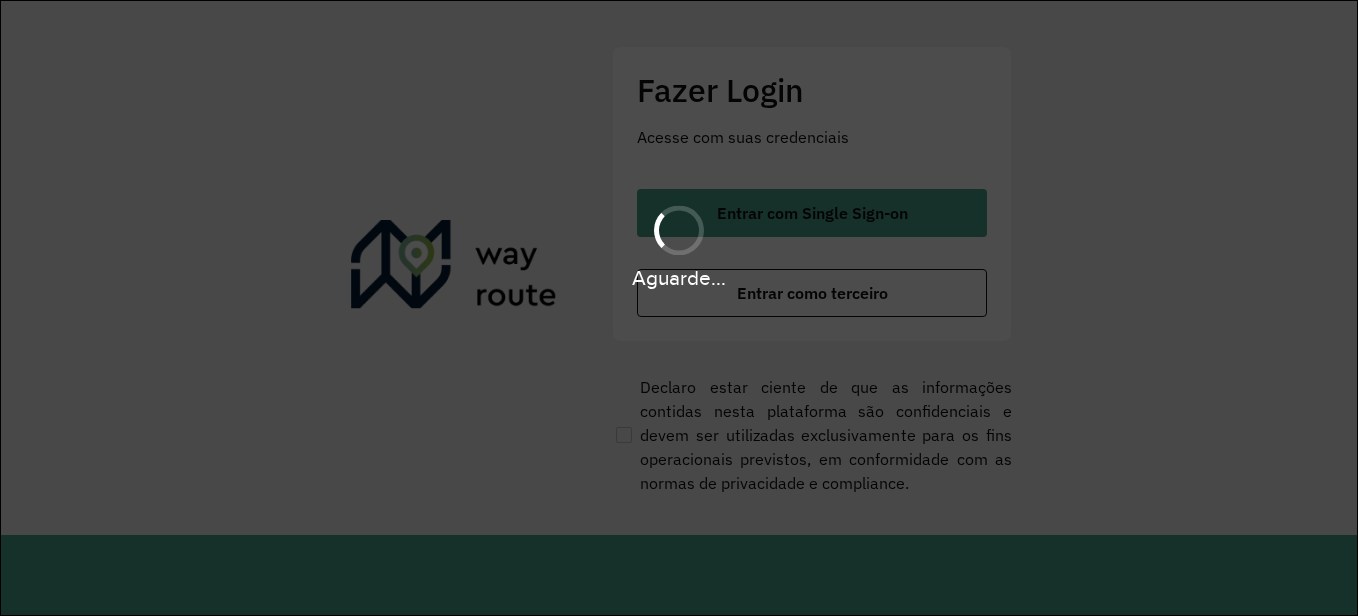 scroll, scrollTop: 0, scrollLeft: 0, axis: both 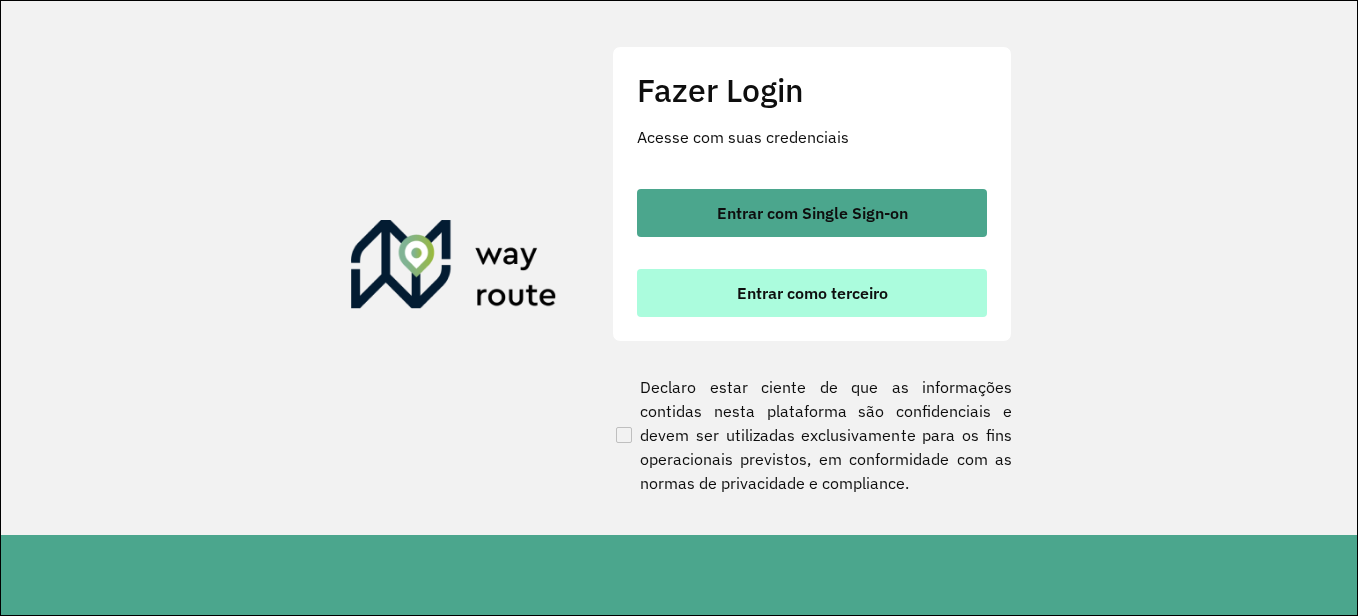 click on "Entrar como terceiro" at bounding box center [812, 293] 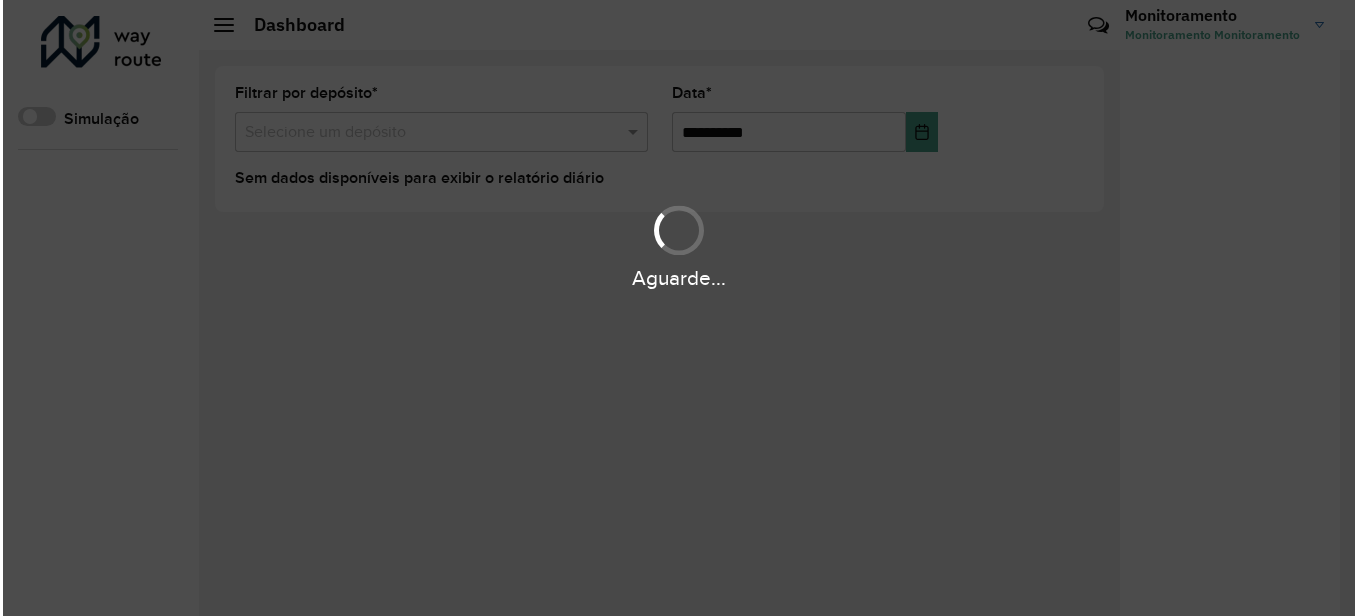 scroll, scrollTop: 0, scrollLeft: 0, axis: both 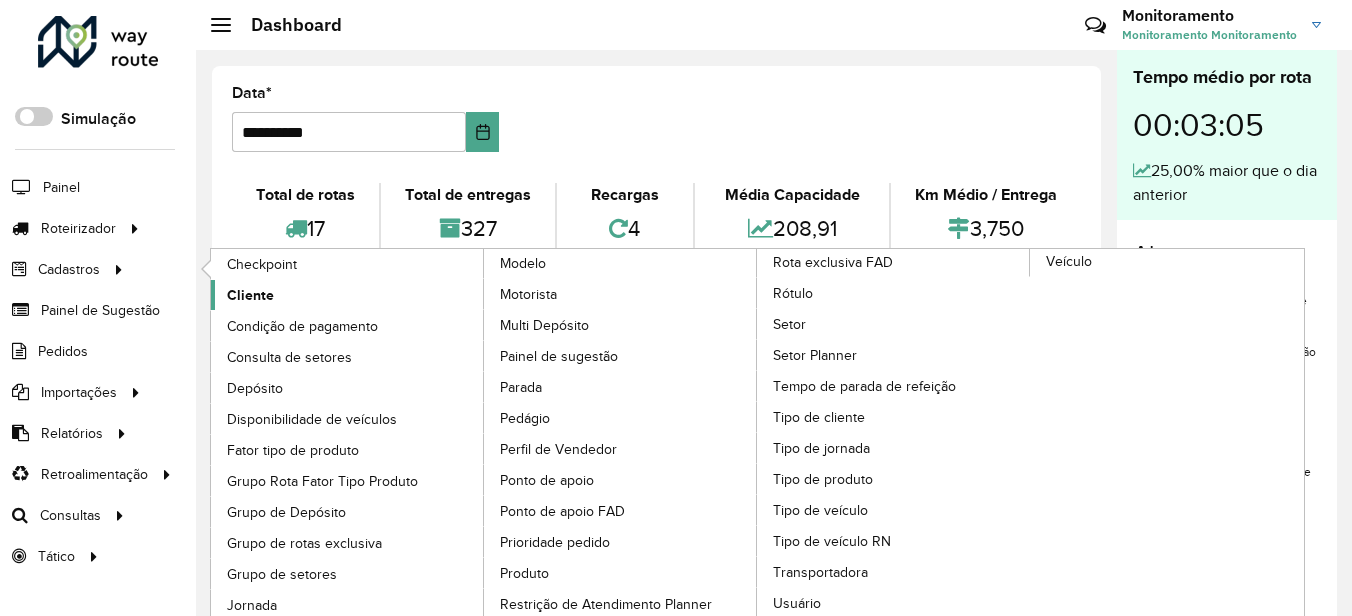 click on "Cliente" 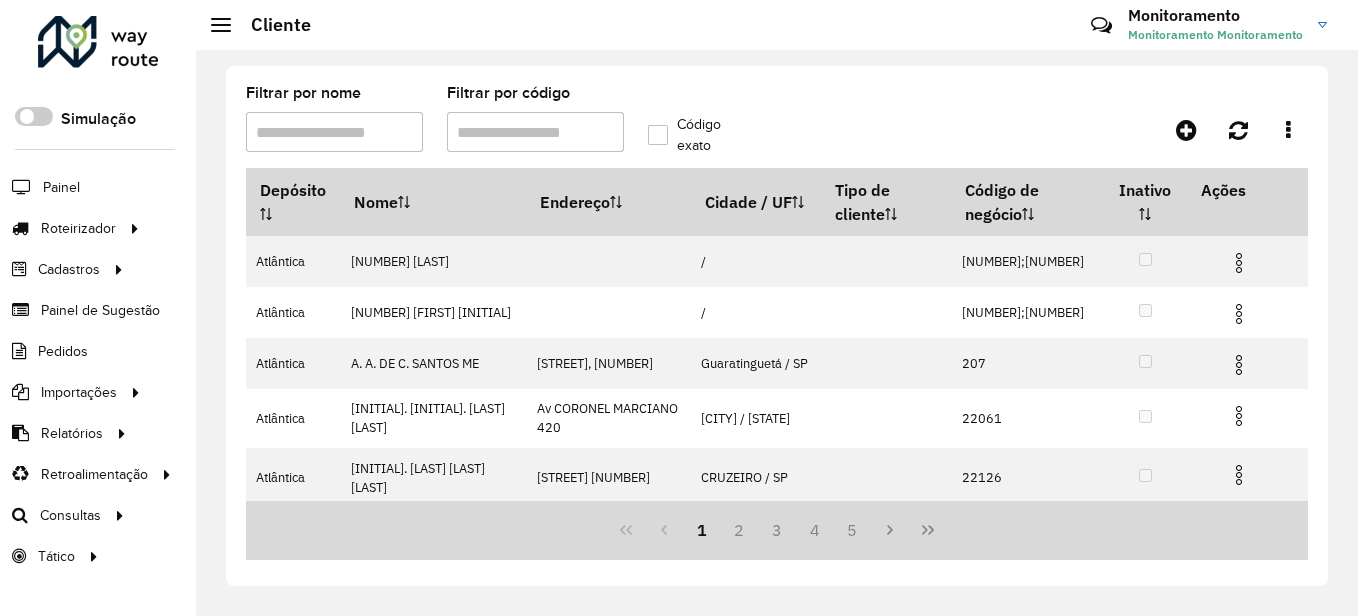 click on "Filtrar por código" at bounding box center [535, 132] 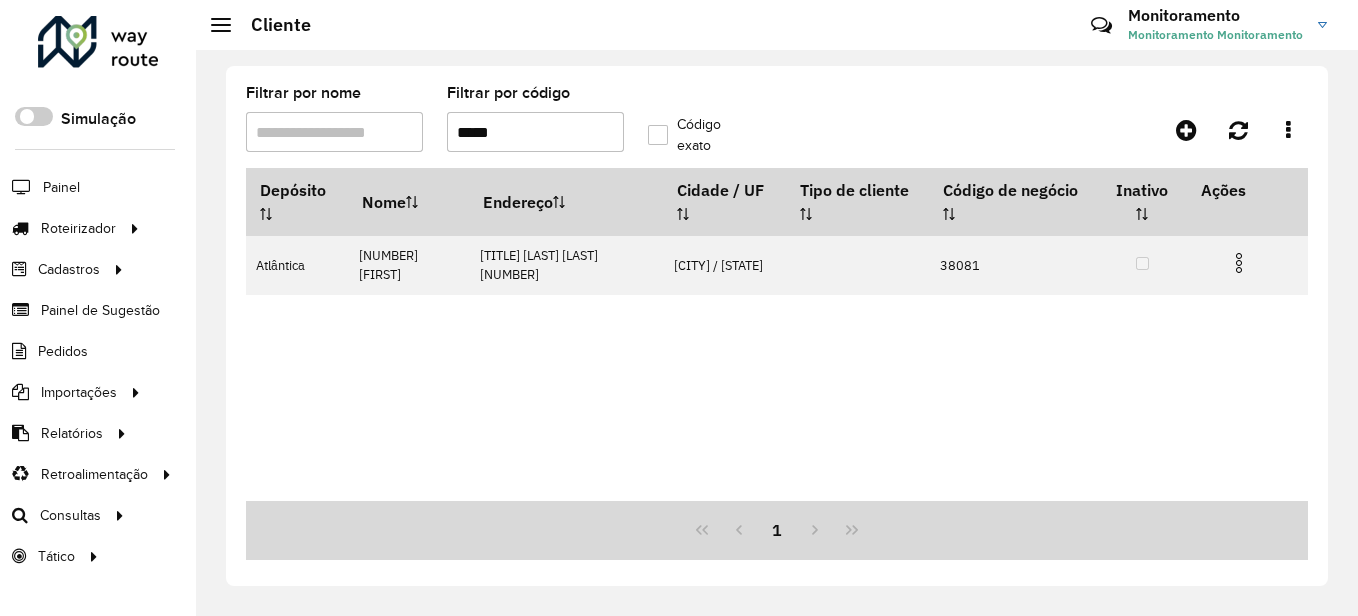 type on "*****" 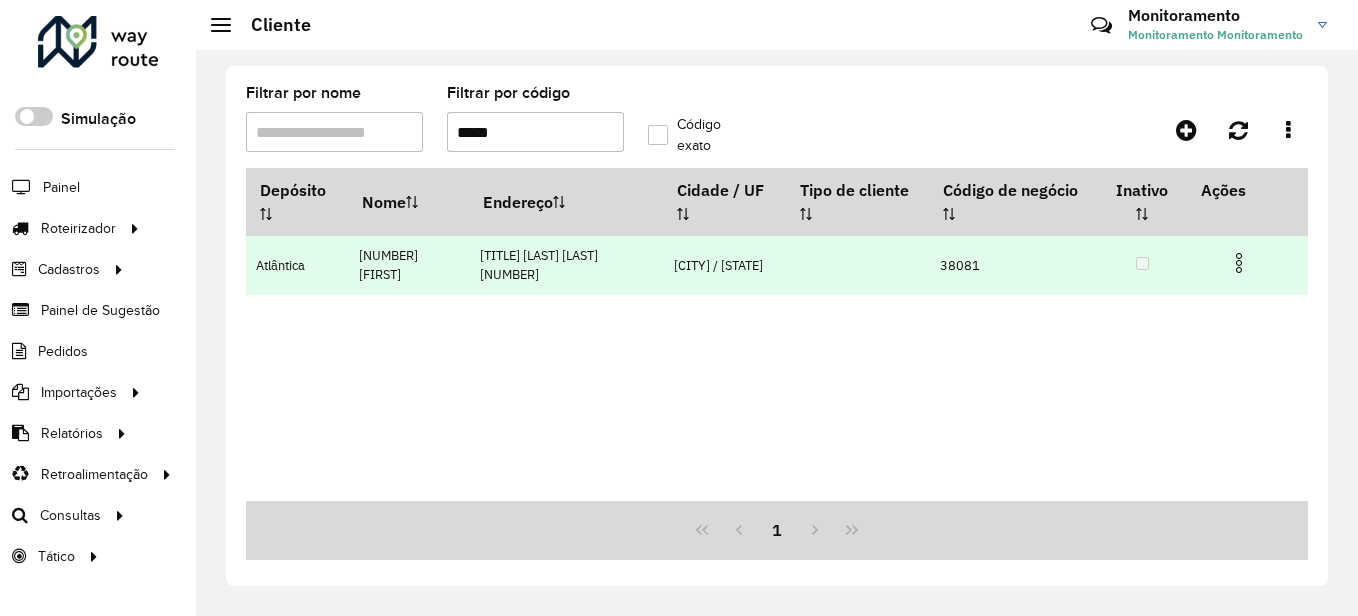 click at bounding box center (1247, 261) 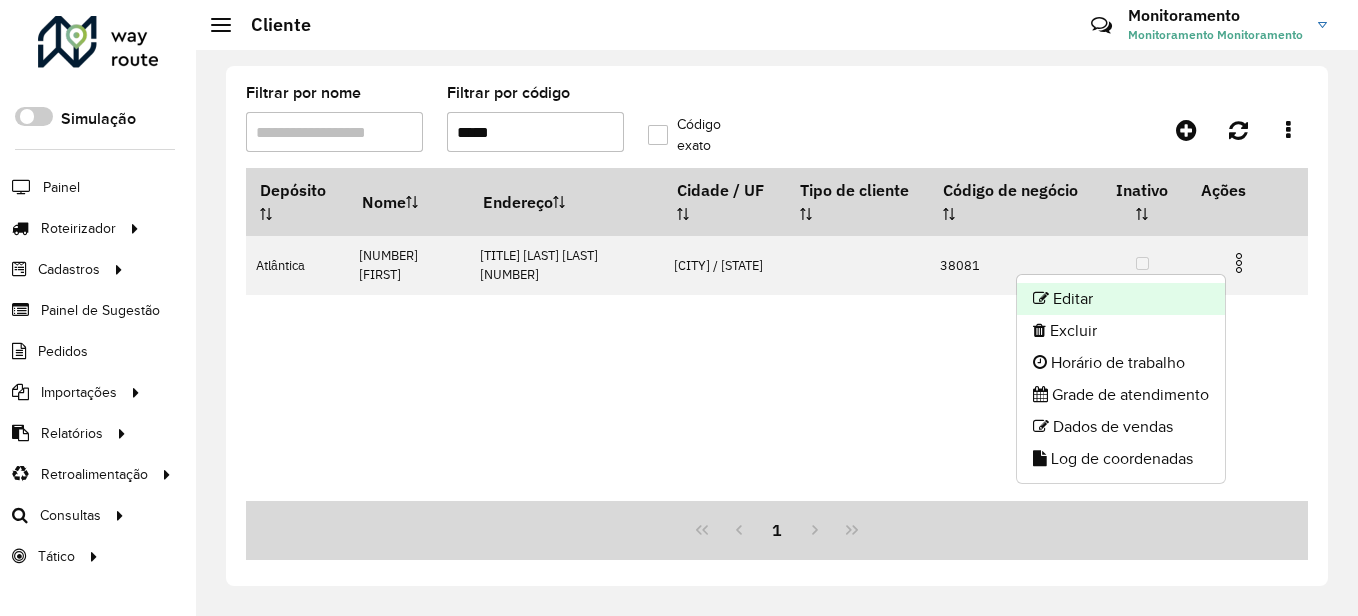 click on "Editar" 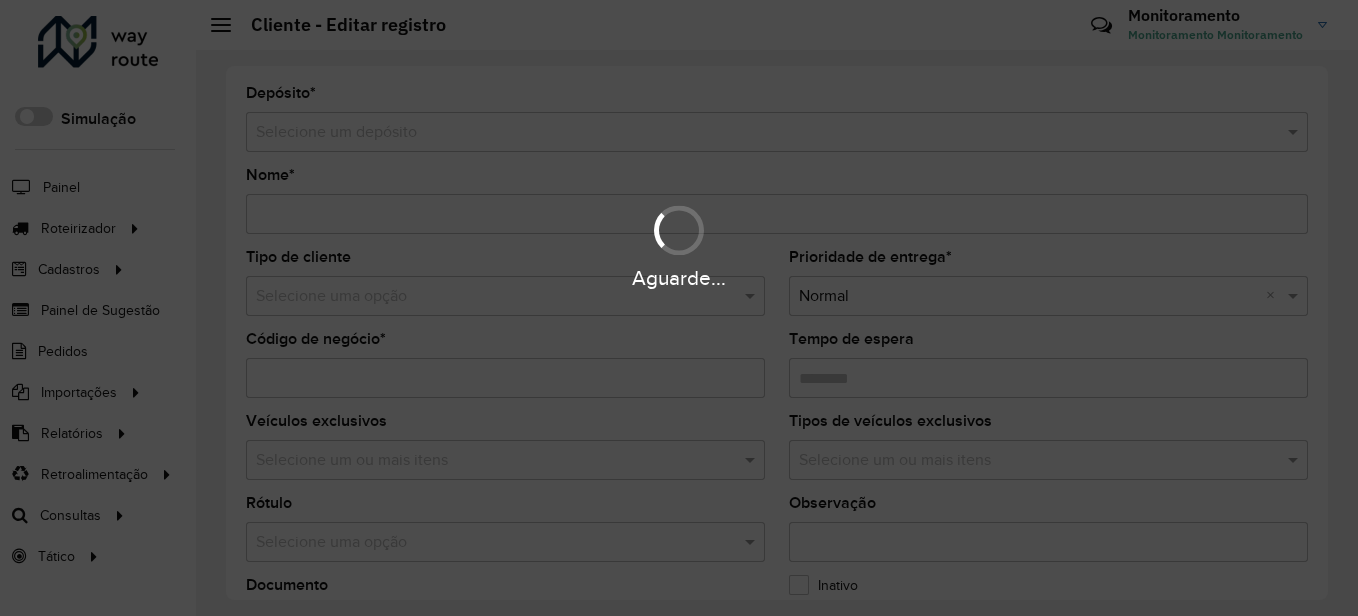 type on "**********" 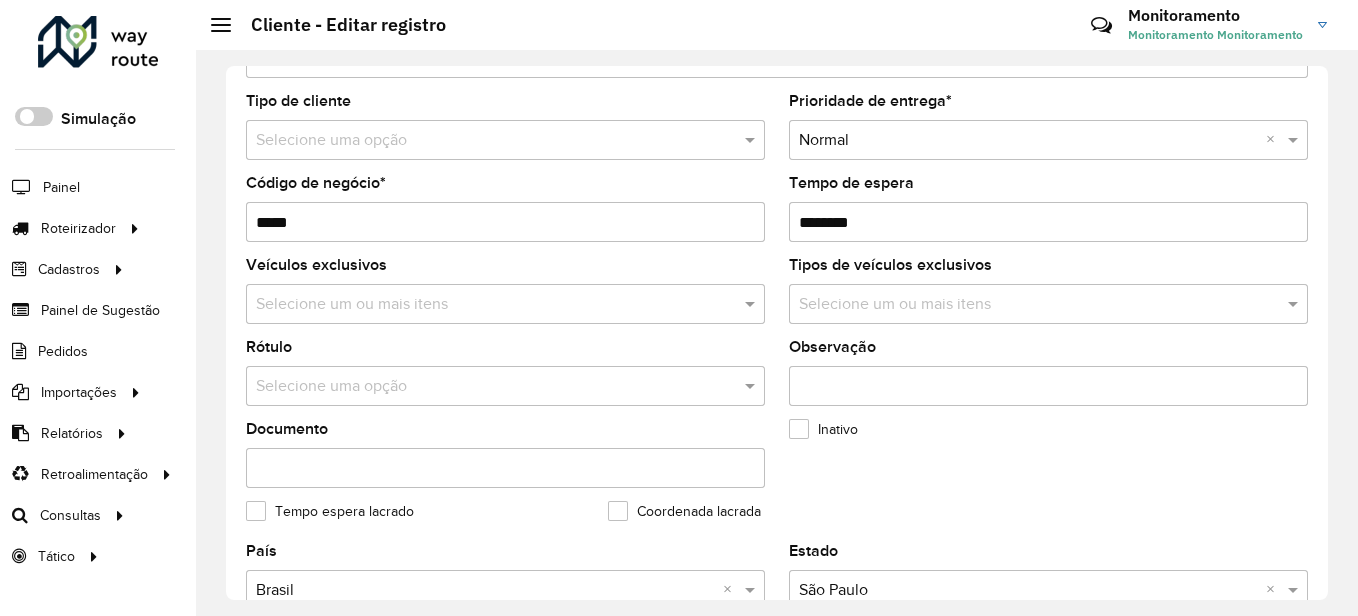 scroll, scrollTop: 600, scrollLeft: 0, axis: vertical 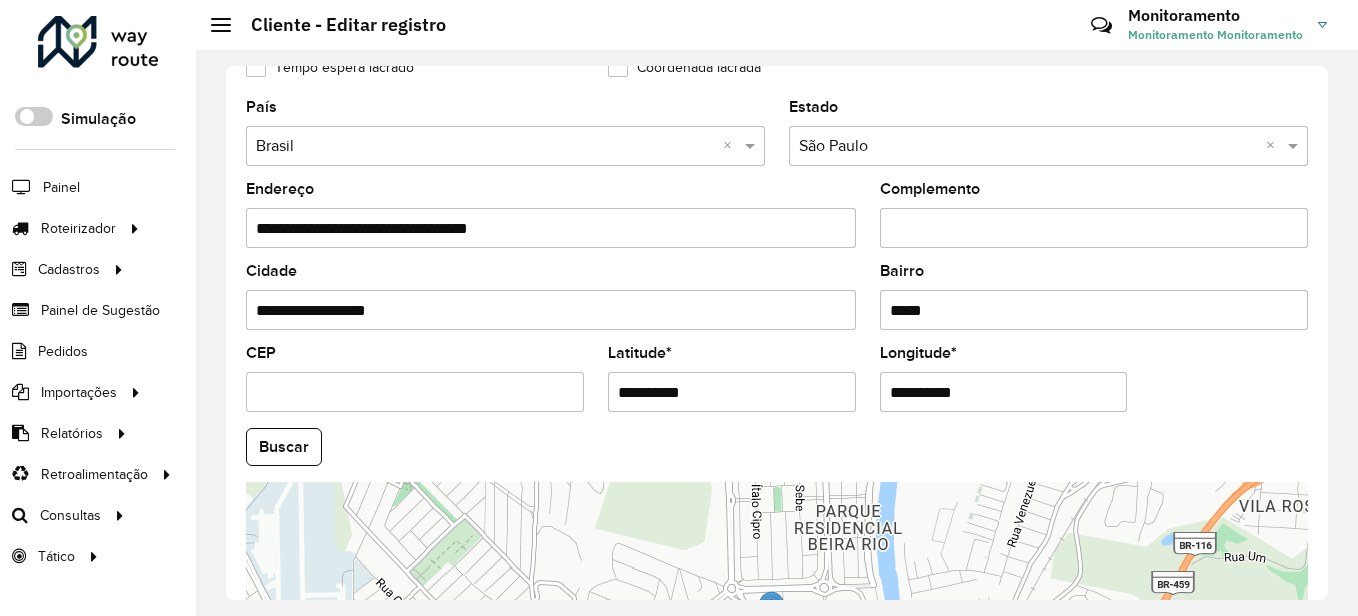 click on "**********" at bounding box center (732, 392) 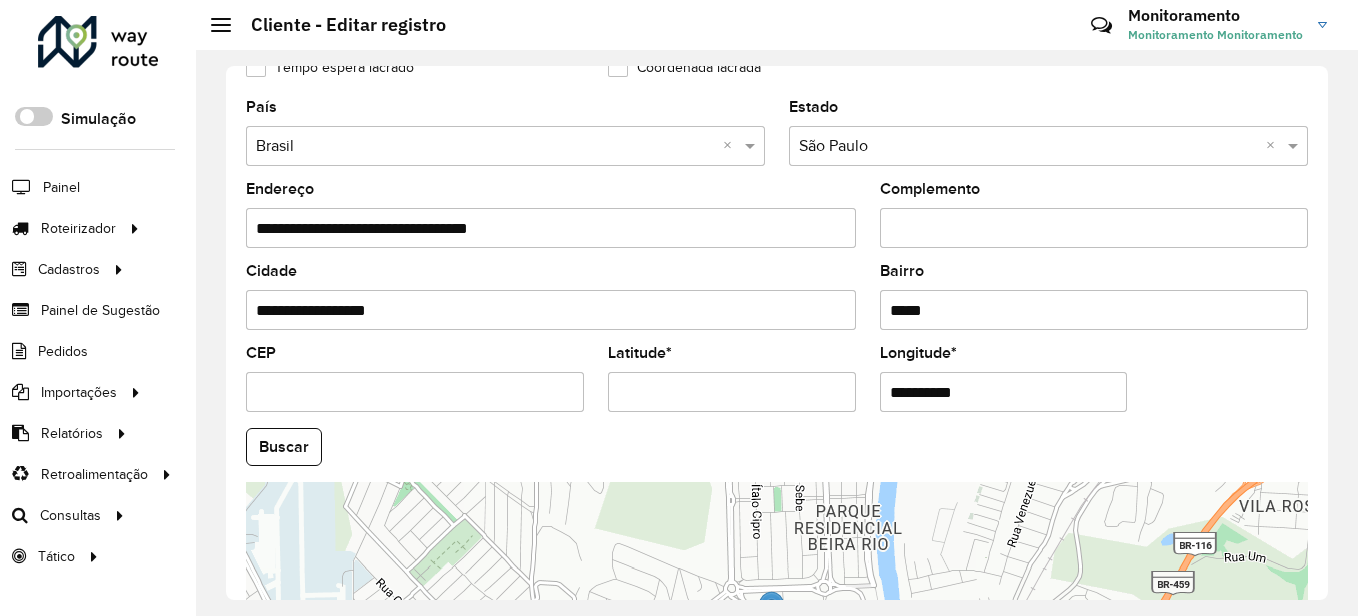 type 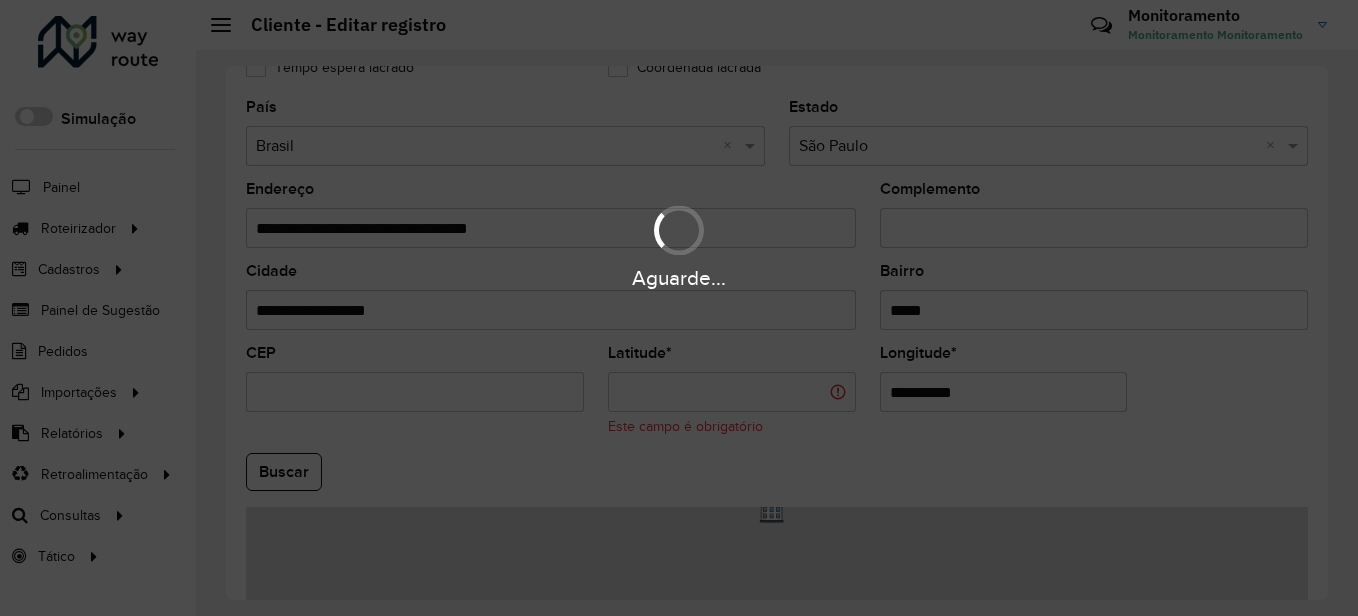 click on "Aguarde..." at bounding box center [679, 308] 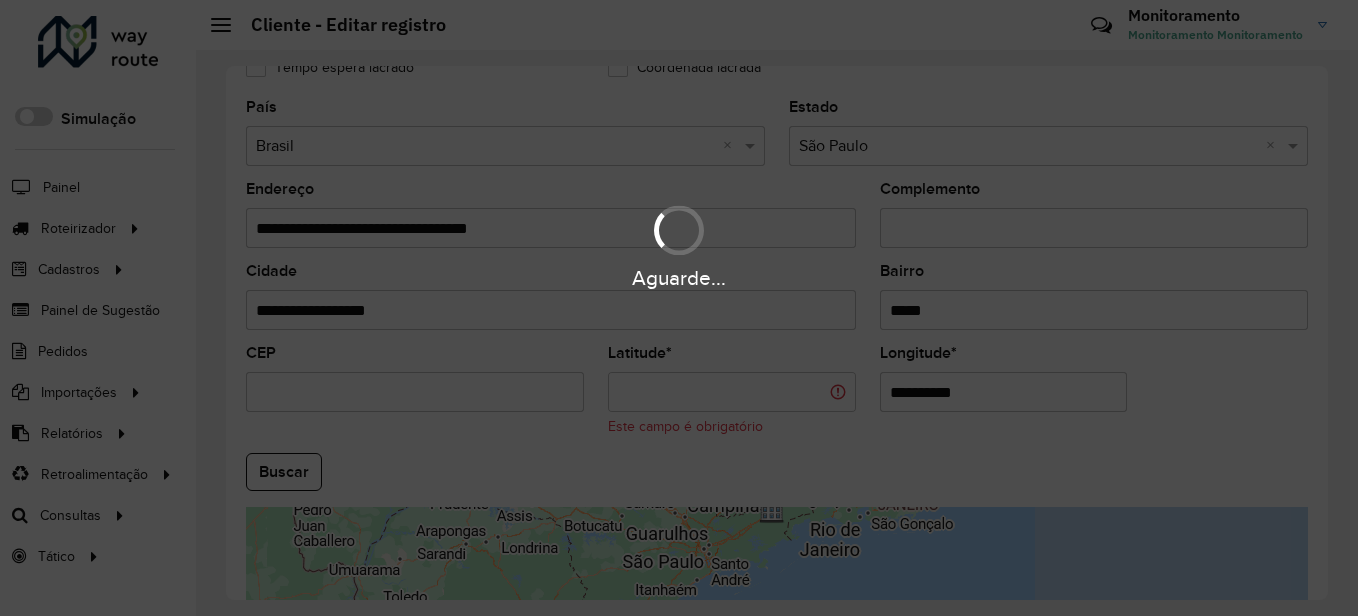 click on "Aguarde..." at bounding box center (679, 308) 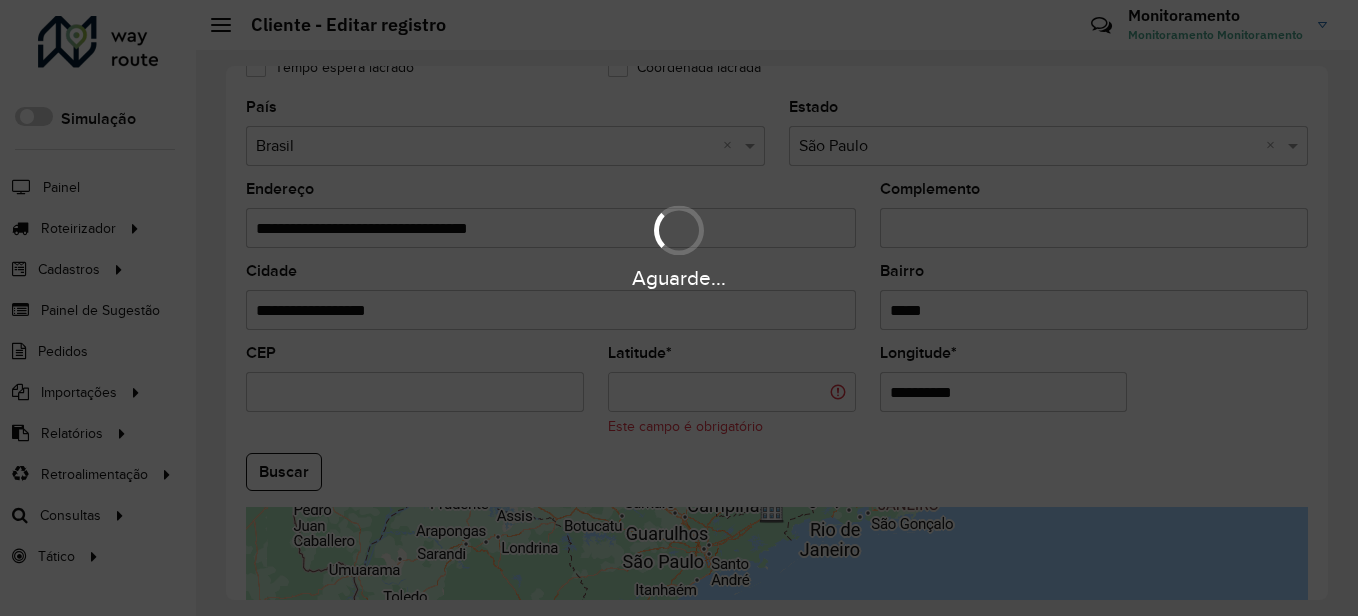 click on "Aguarde..." at bounding box center (679, 308) 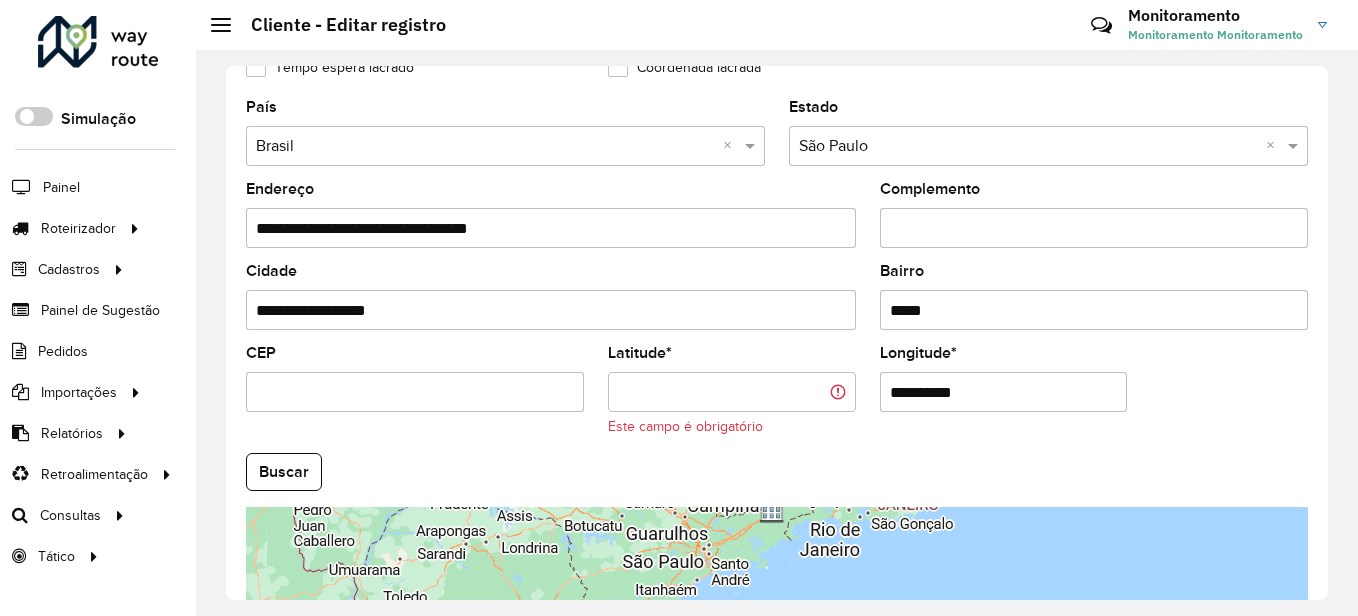 click on "**********" at bounding box center (1004, 392) 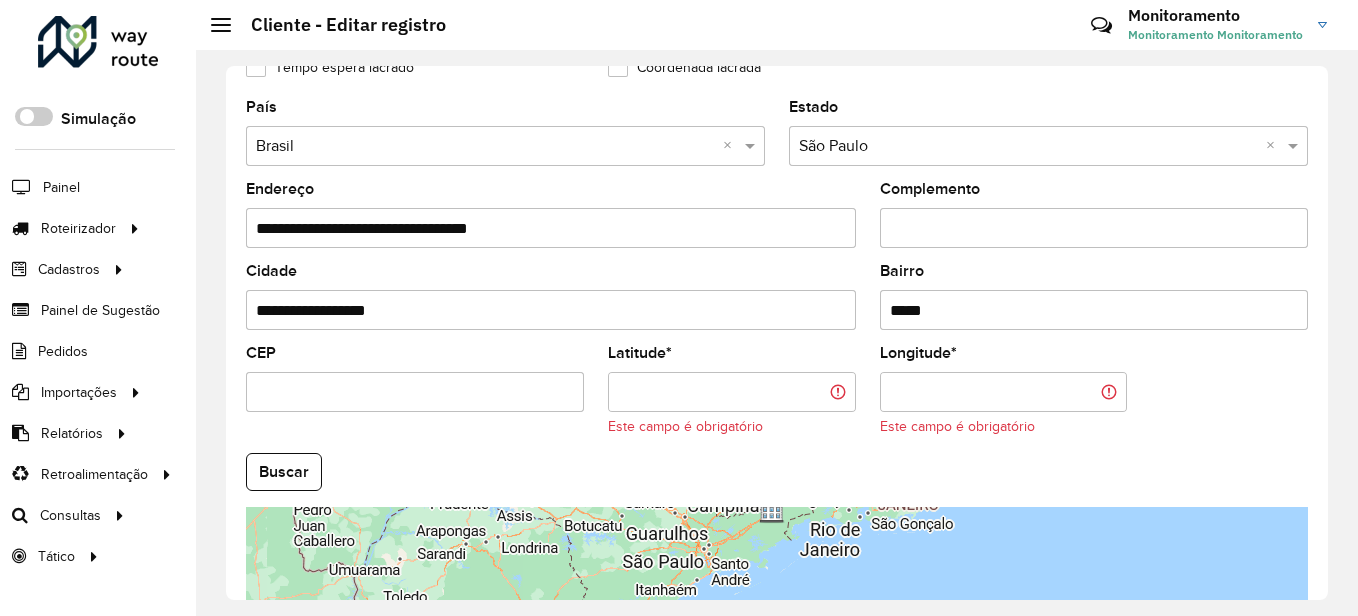 type 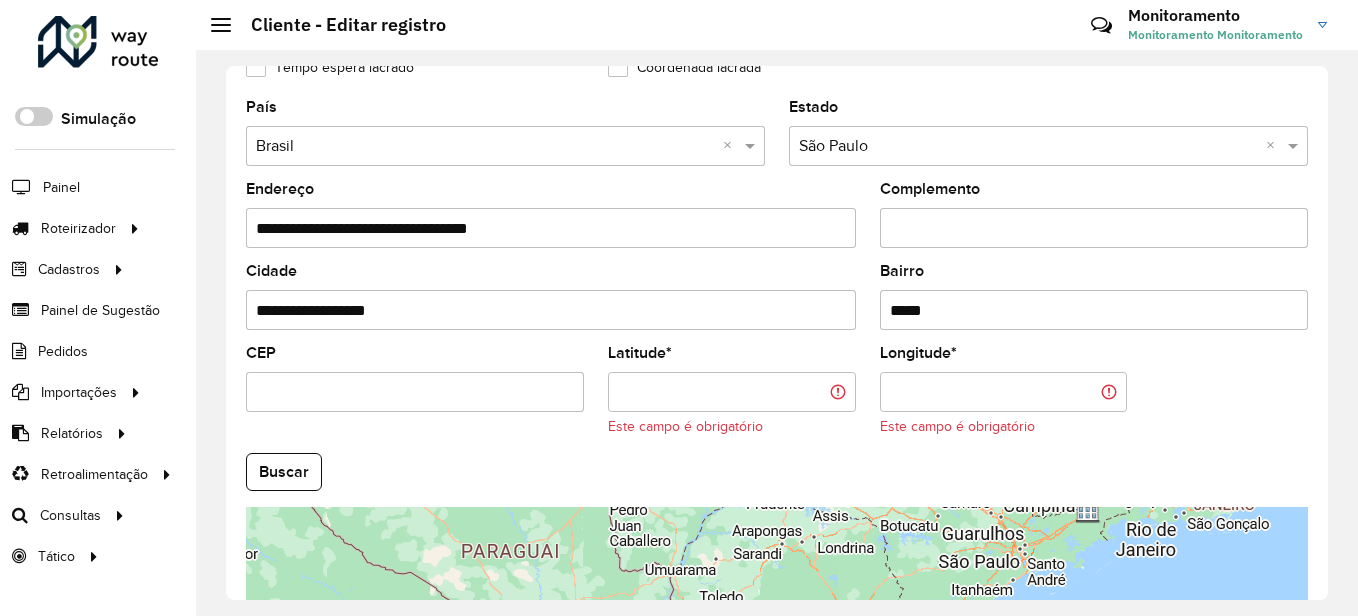 click on "Latitude  *" at bounding box center (732, 392) 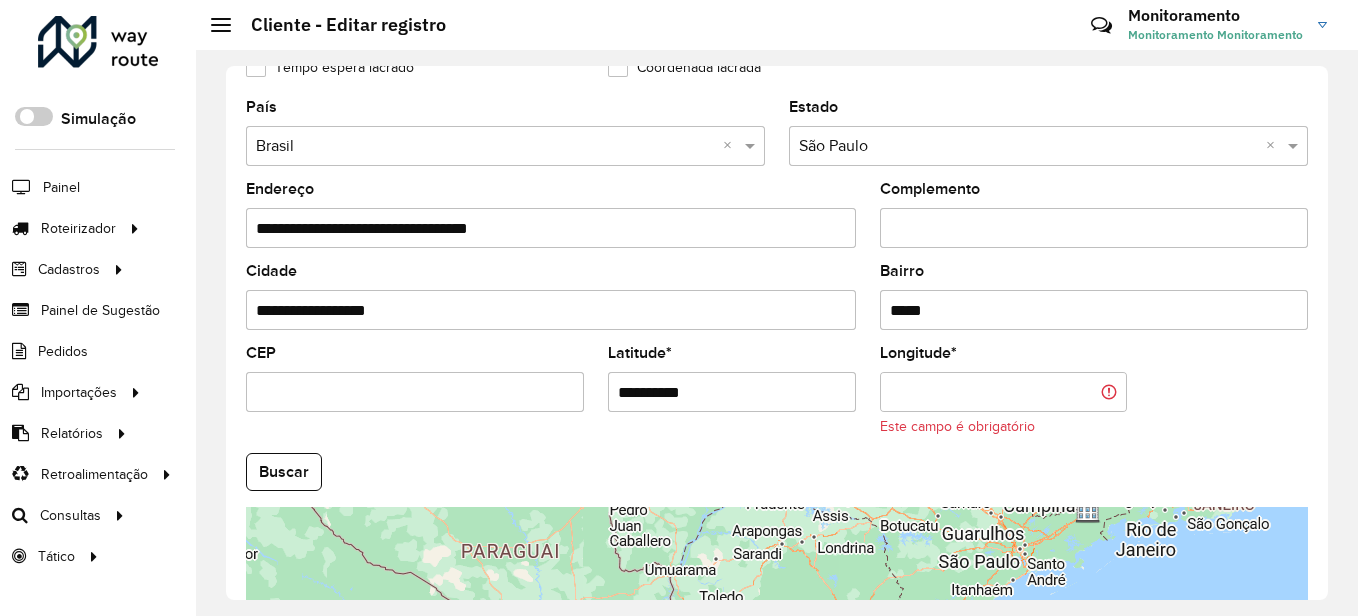 type on "**********" 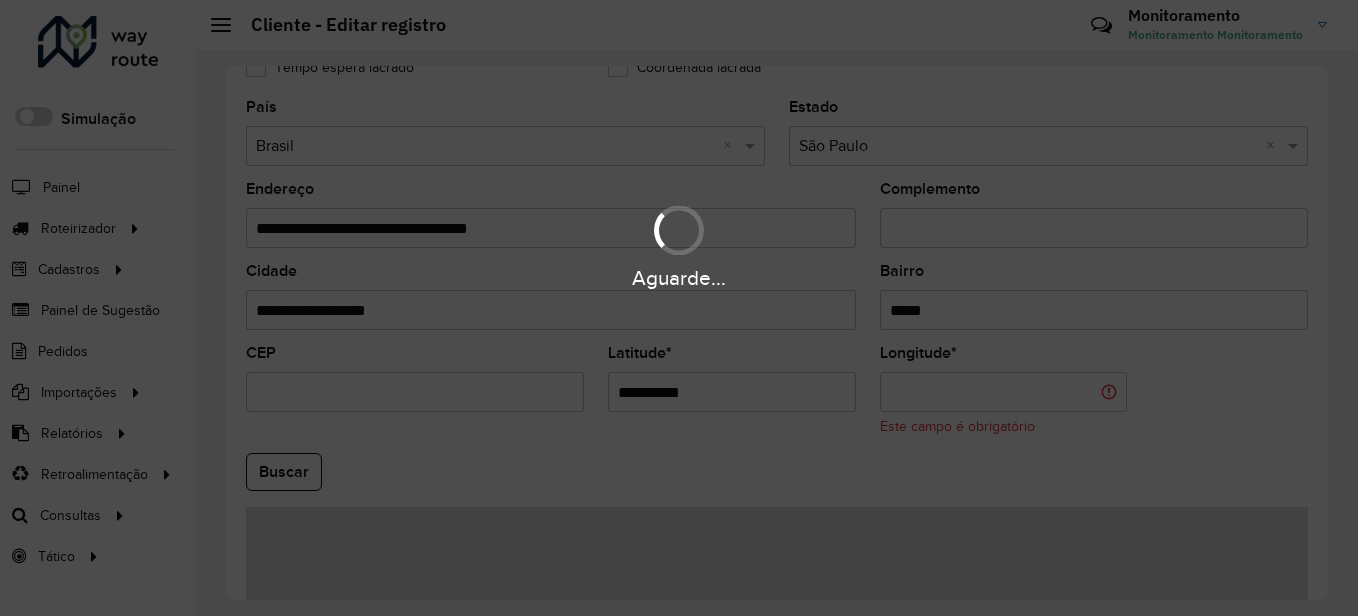 click on "Aguarde...  Pop-up bloqueado!  Seu navegador bloqueou automáticamente a abertura de uma nova janela.   Acesse as configurações e adicione o endereço do sistema a lista de permissão.   Fechar  Roteirizador AmbevTech Simulação Painel Roteirizador Entregas Vendas Cadastros Checkpoint Cliente Condição de pagamento Consulta de setores Depósito Disponibilidade de veículos Fator tipo de produto Grupo Rota Fator Tipo Produto Grupo de Depósito Grupo de rotas exclusiva Grupo de setores Jornada Layout integração Modelo Motorista Multi Depósito Painel de sugestão Parada Pedágio Perfil de Vendedor Ponto de apoio Ponto de apoio FAD Prioridade pedido Produto Restrição de Atendimento Planner Rodízio de placa Rota exclusiva FAD Rótulo Setor Setor Planner Tempo de parada de refeição Tipo de cliente Tipo de jornada Tipo de produto Tipo de veículo Tipo de veículo RN Transportadora Usuário Vendedor Veículo Painel de Sugestão Pedidos Importações Clientes Fator tipo produto Grade de atendimento Setor" at bounding box center [679, 308] 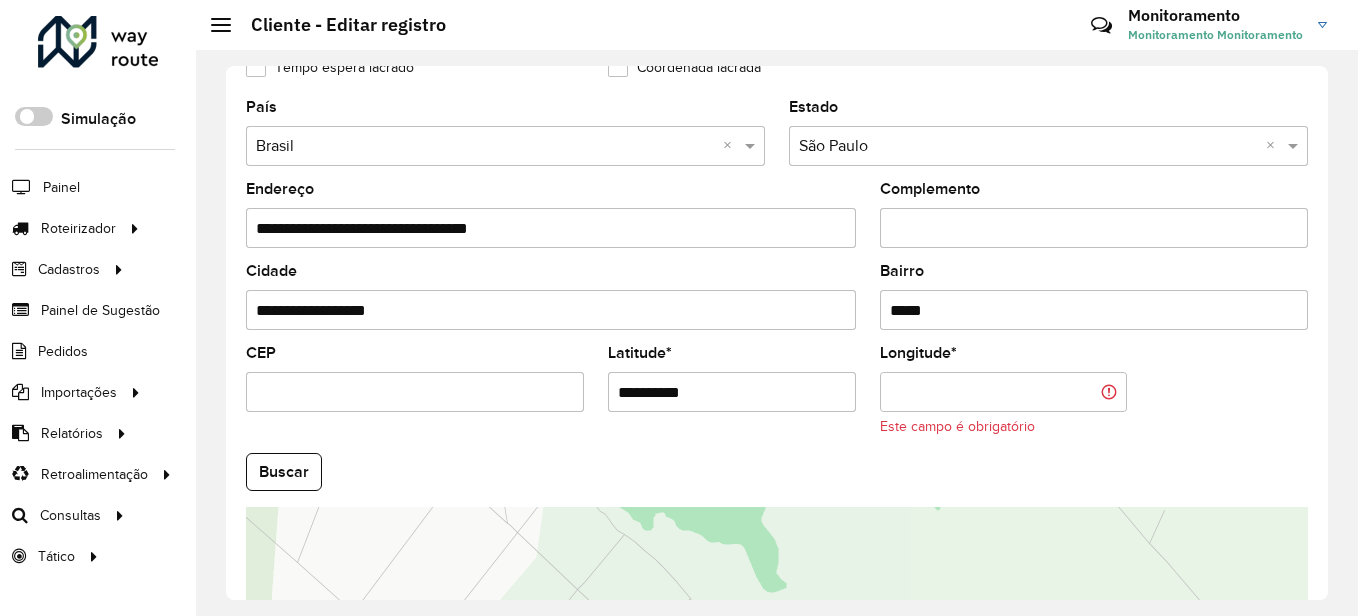 click on "Longitude  *" at bounding box center [1004, 392] 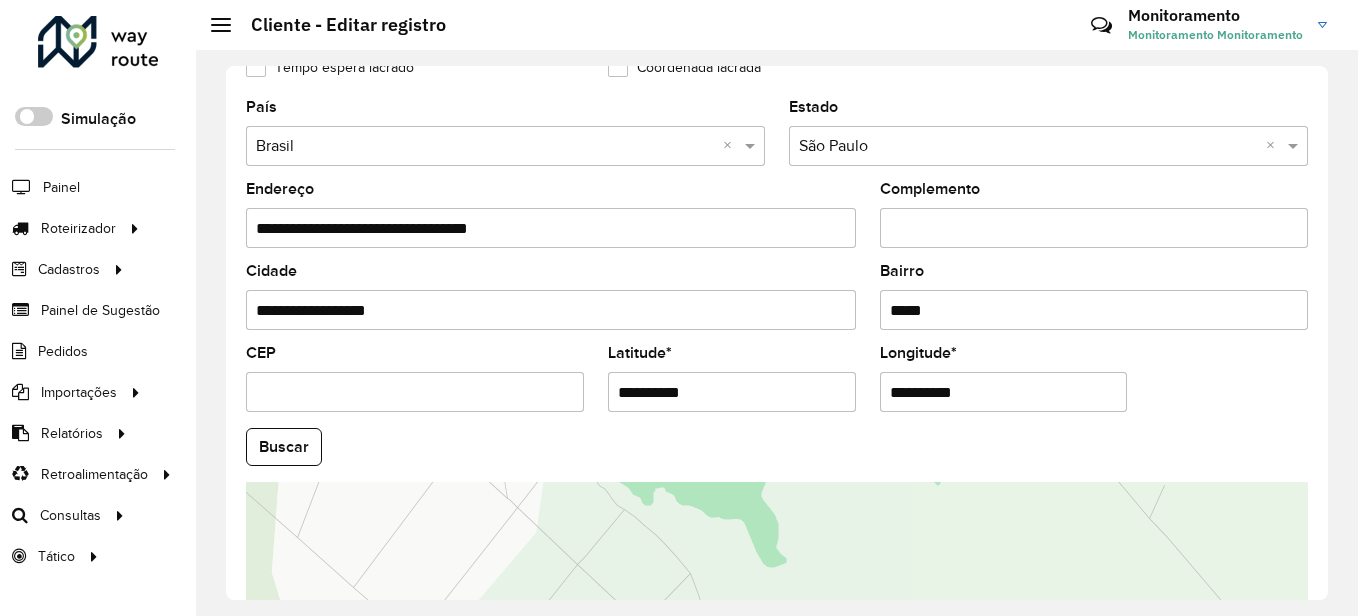 type on "**********" 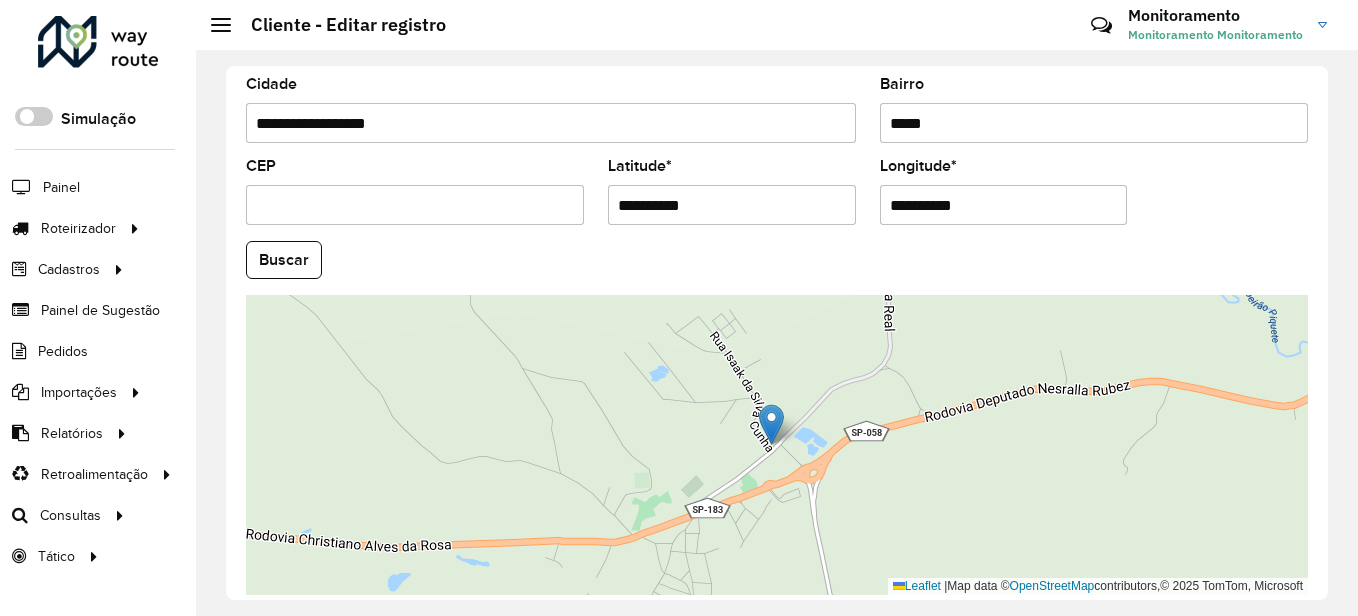 scroll, scrollTop: 800, scrollLeft: 0, axis: vertical 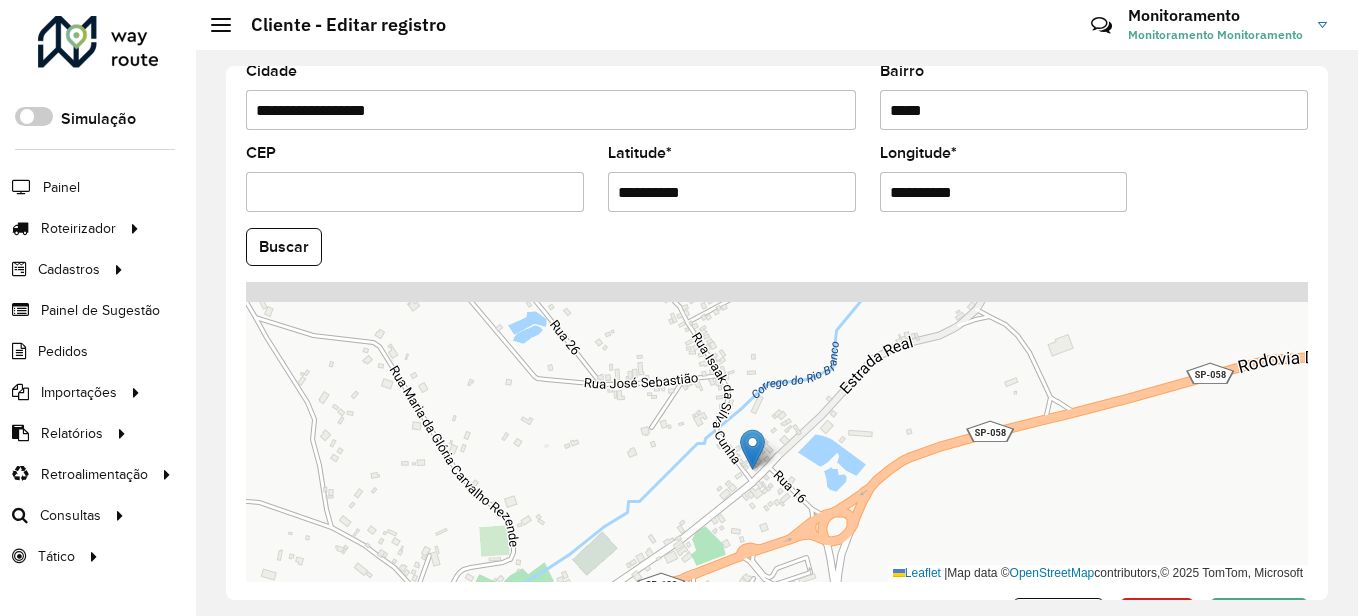 drag, startPoint x: 731, startPoint y: 414, endPoint x: 753, endPoint y: 493, distance: 82.006096 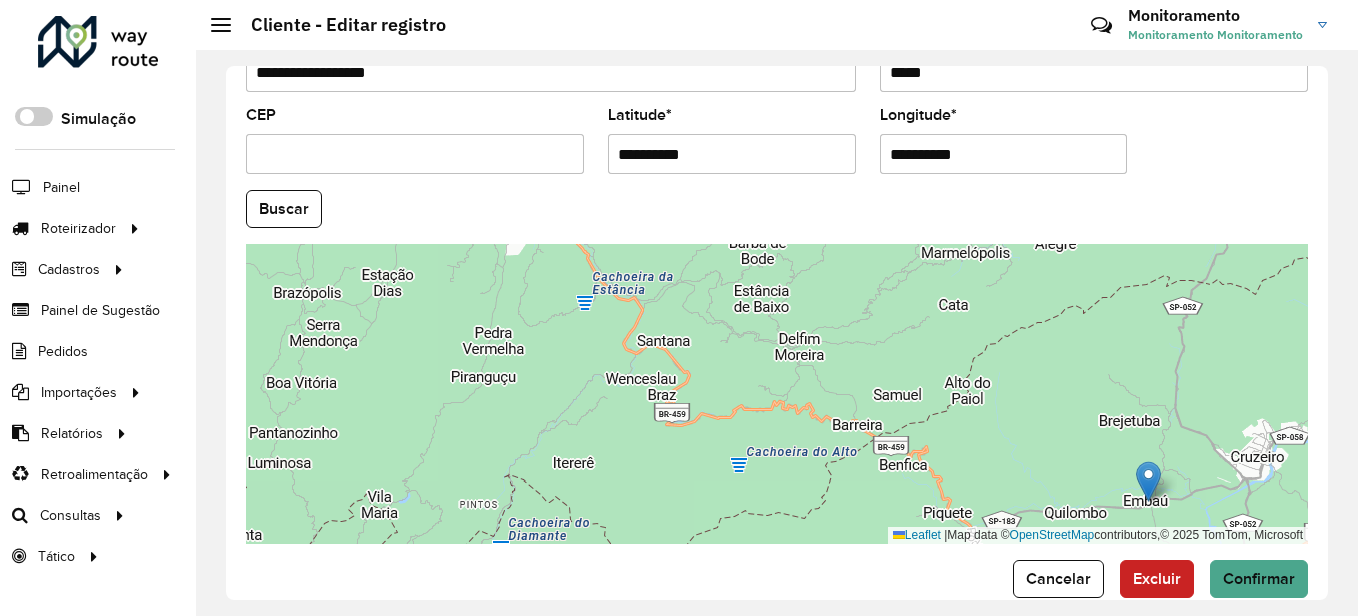 scroll, scrollTop: 872, scrollLeft: 0, axis: vertical 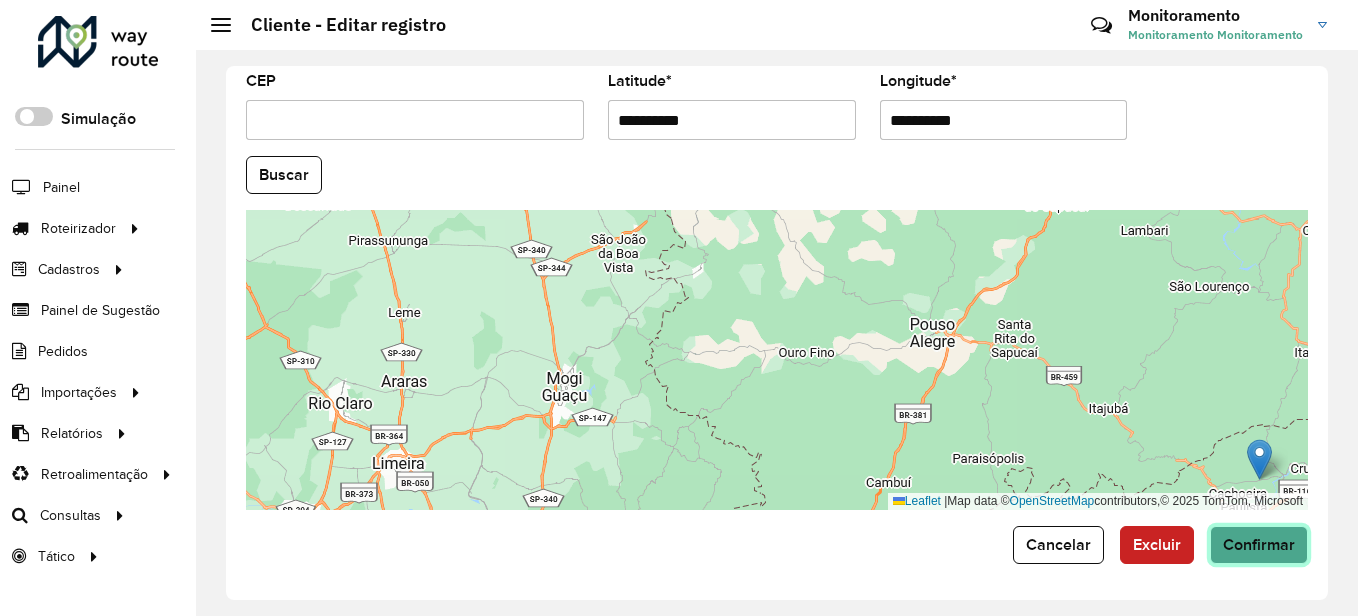 click on "Confirmar" 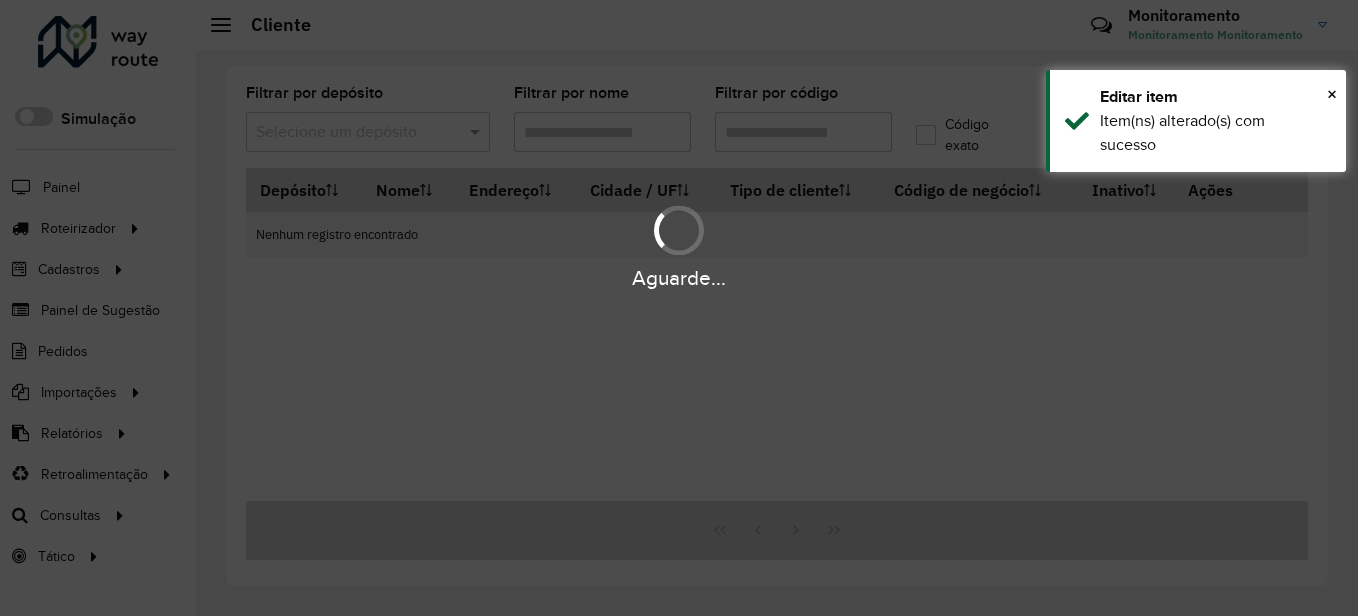 type on "*****" 